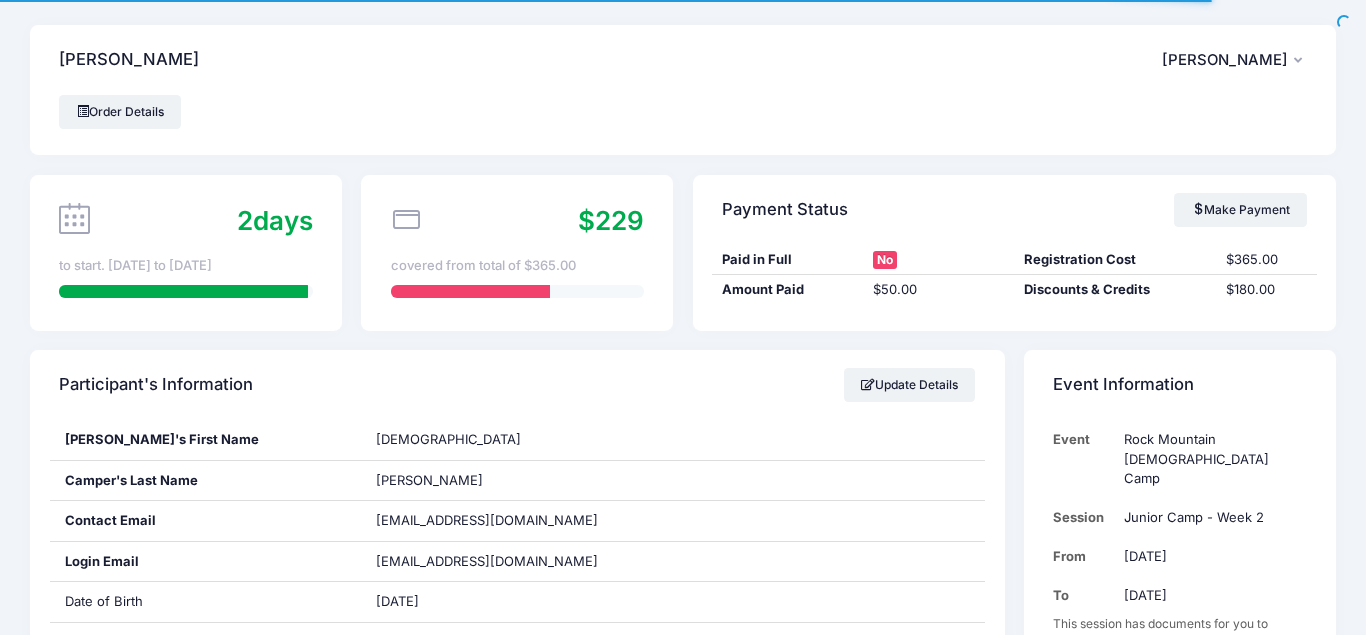 scroll, scrollTop: 0, scrollLeft: 0, axis: both 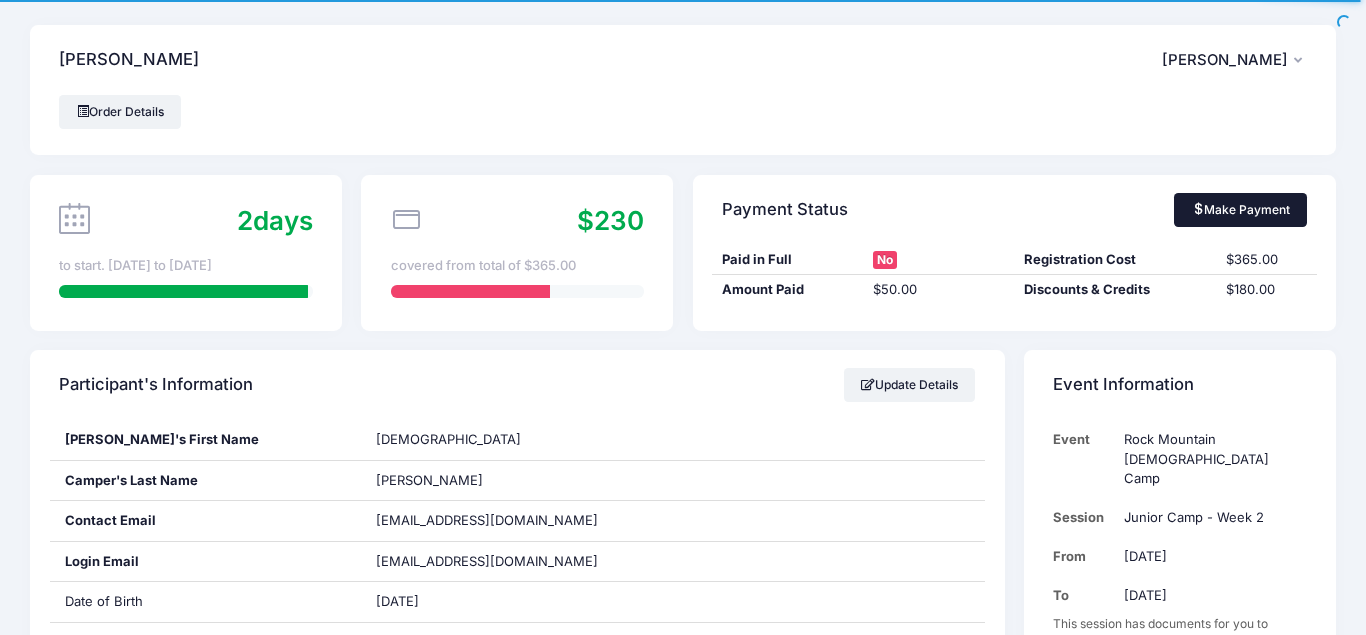 click on "Make Payment" at bounding box center [1240, 210] 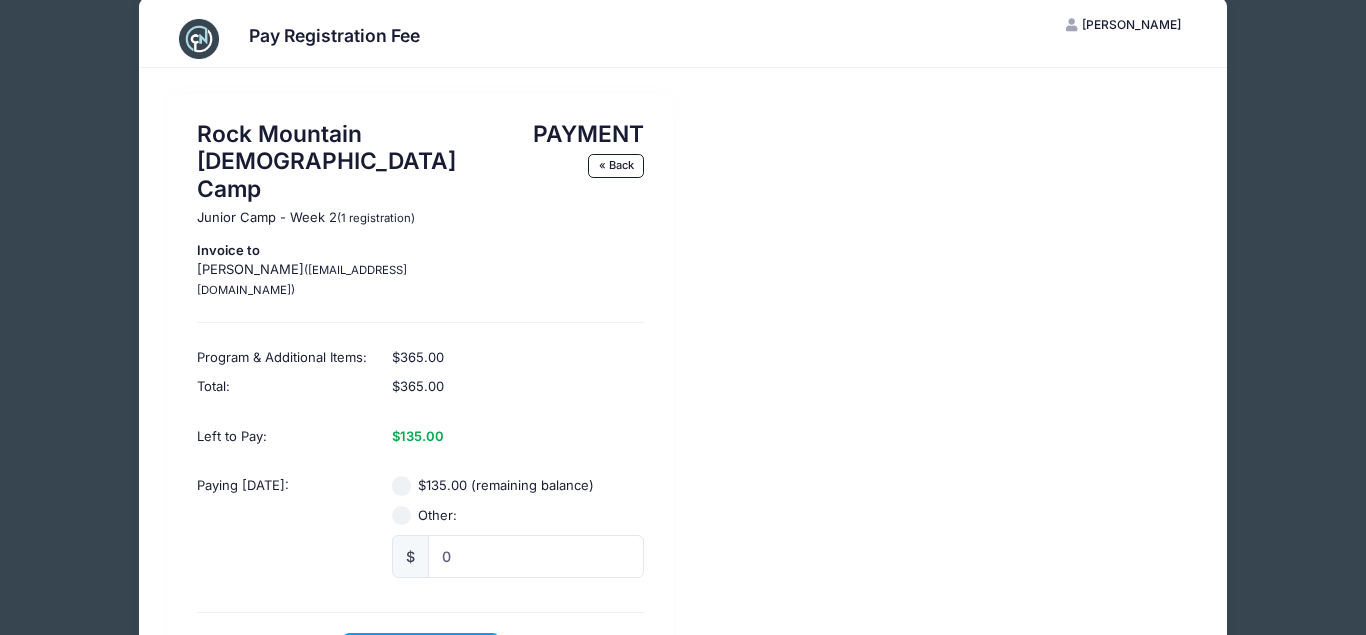 scroll, scrollTop: 23, scrollLeft: 0, axis: vertical 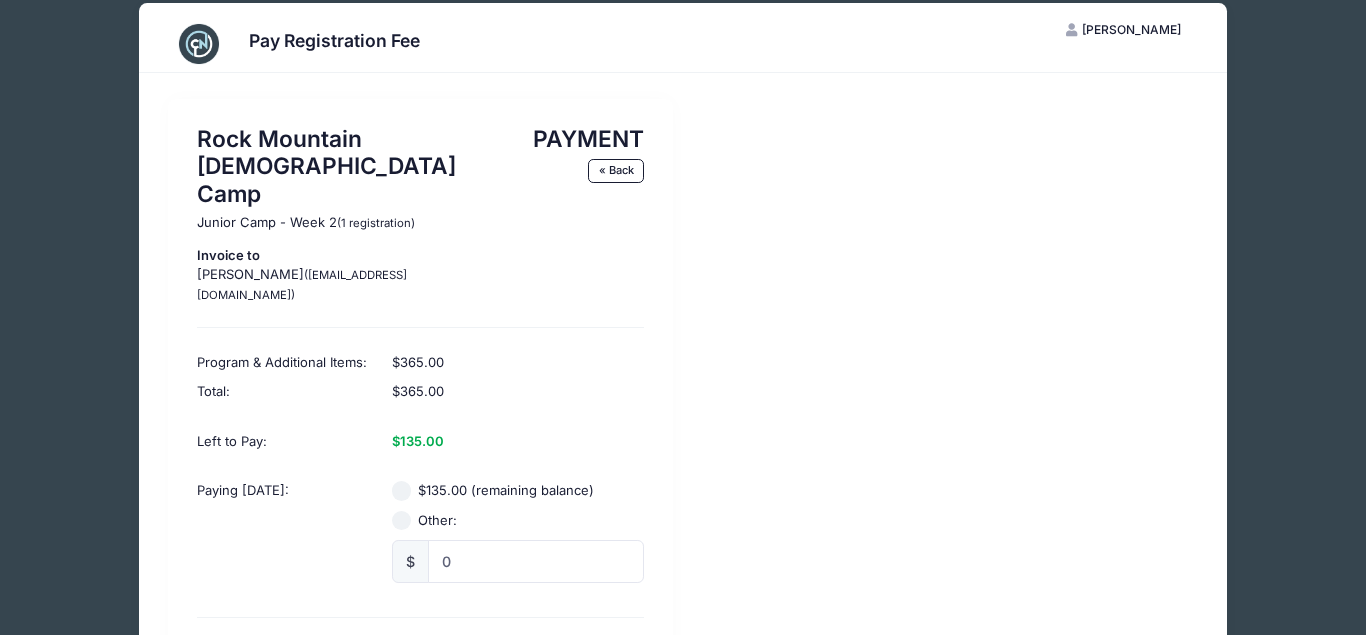 click on "$135.00 (remaining balance)" at bounding box center [402, 491] 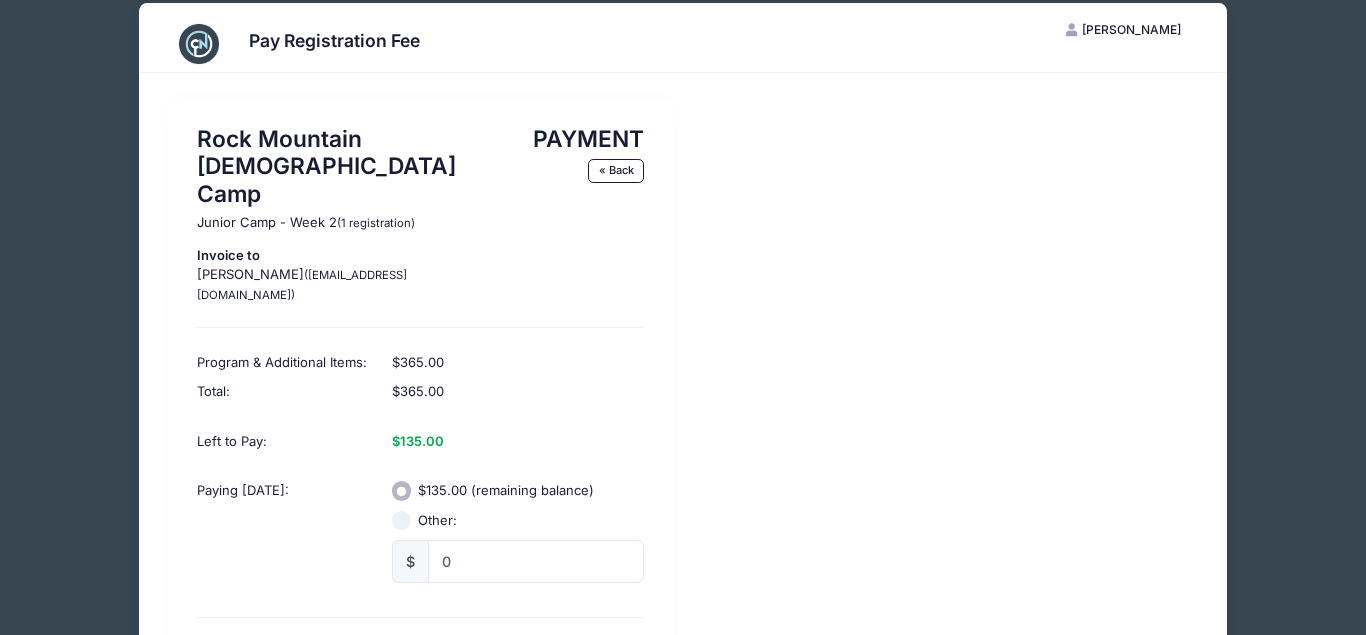 scroll, scrollTop: 153, scrollLeft: 0, axis: vertical 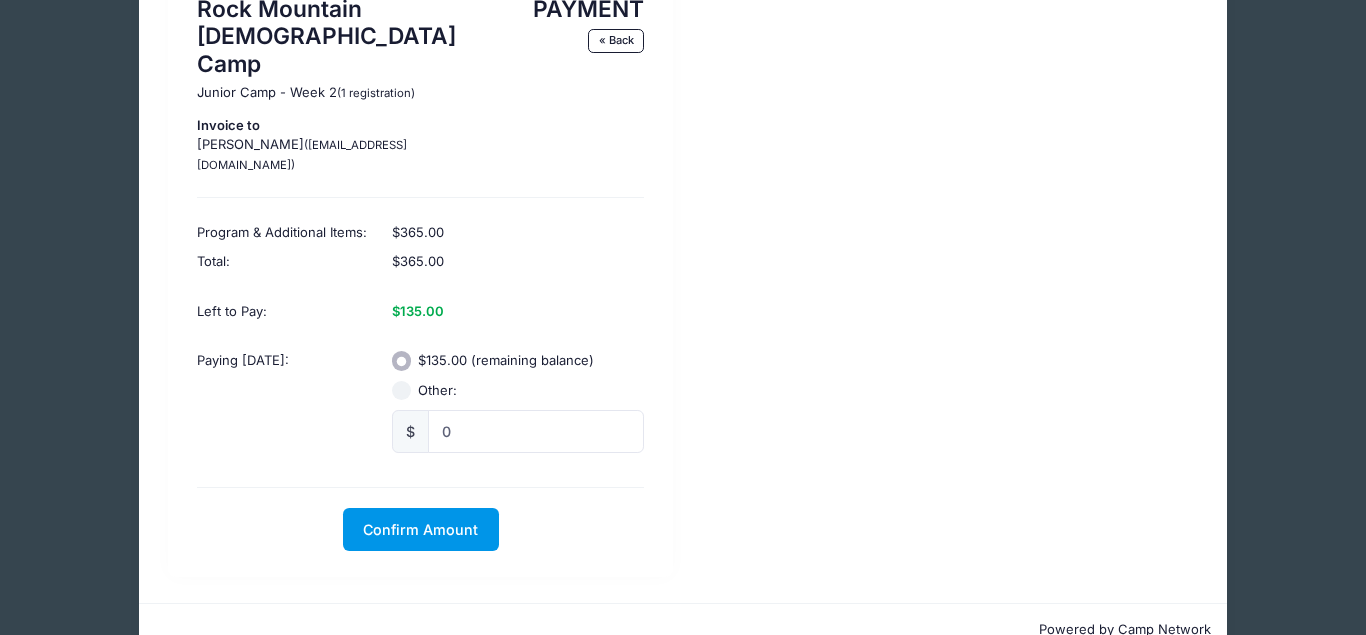 click on "Confirm Amount" at bounding box center [421, 529] 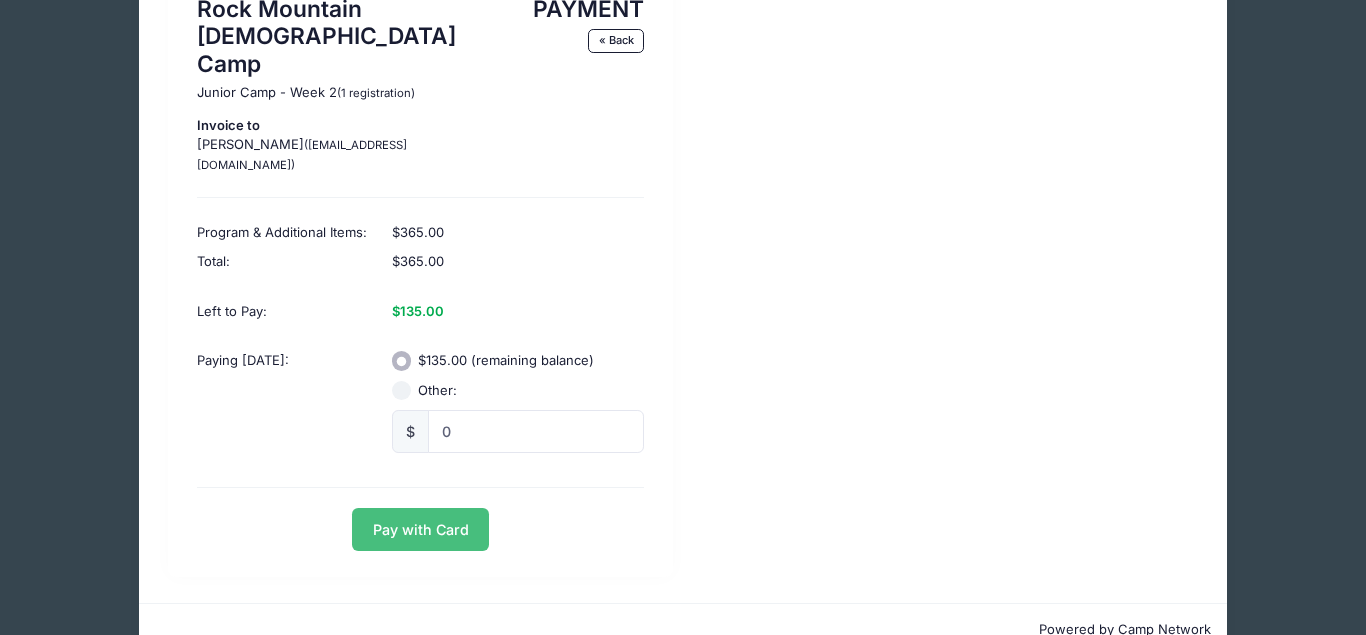 click on "Pay with Card" at bounding box center (420, 529) 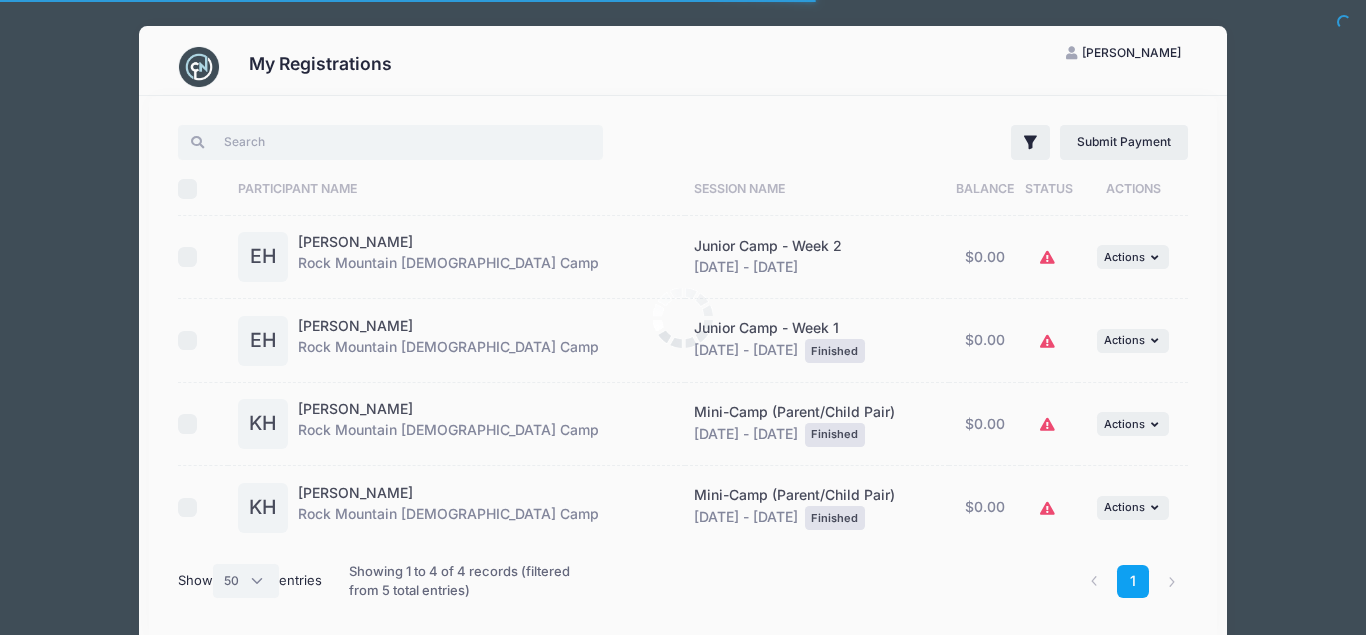 select on "50" 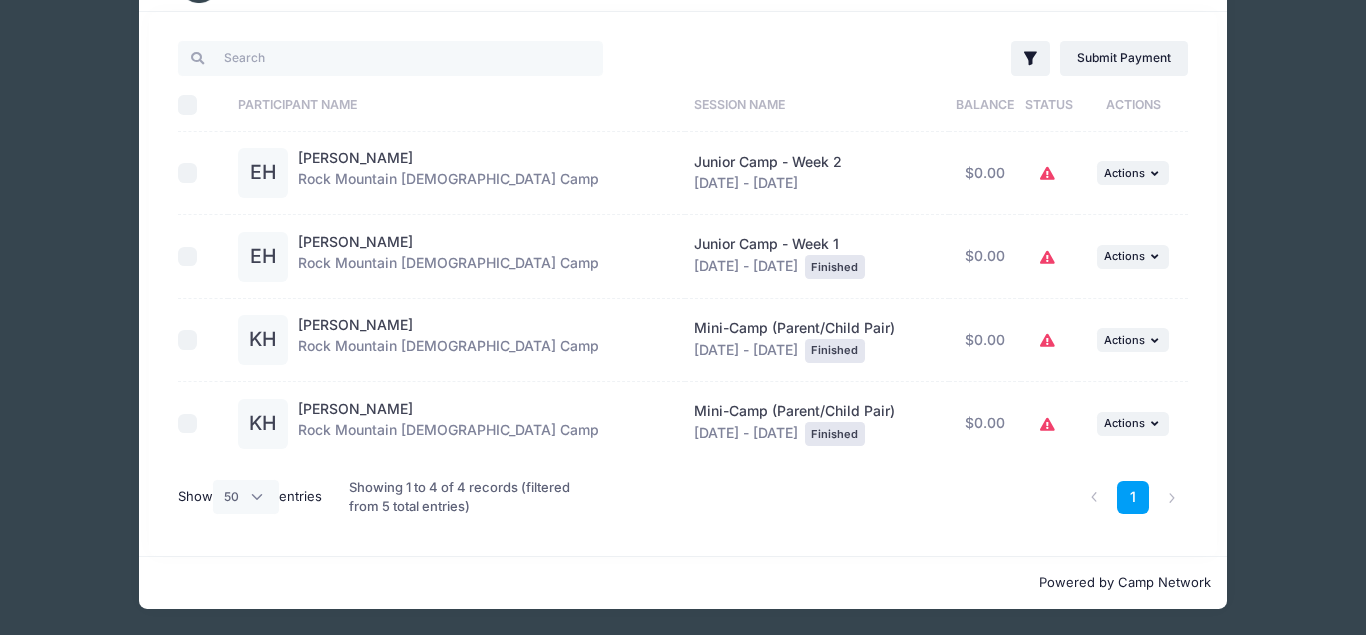 scroll, scrollTop: 0, scrollLeft: 0, axis: both 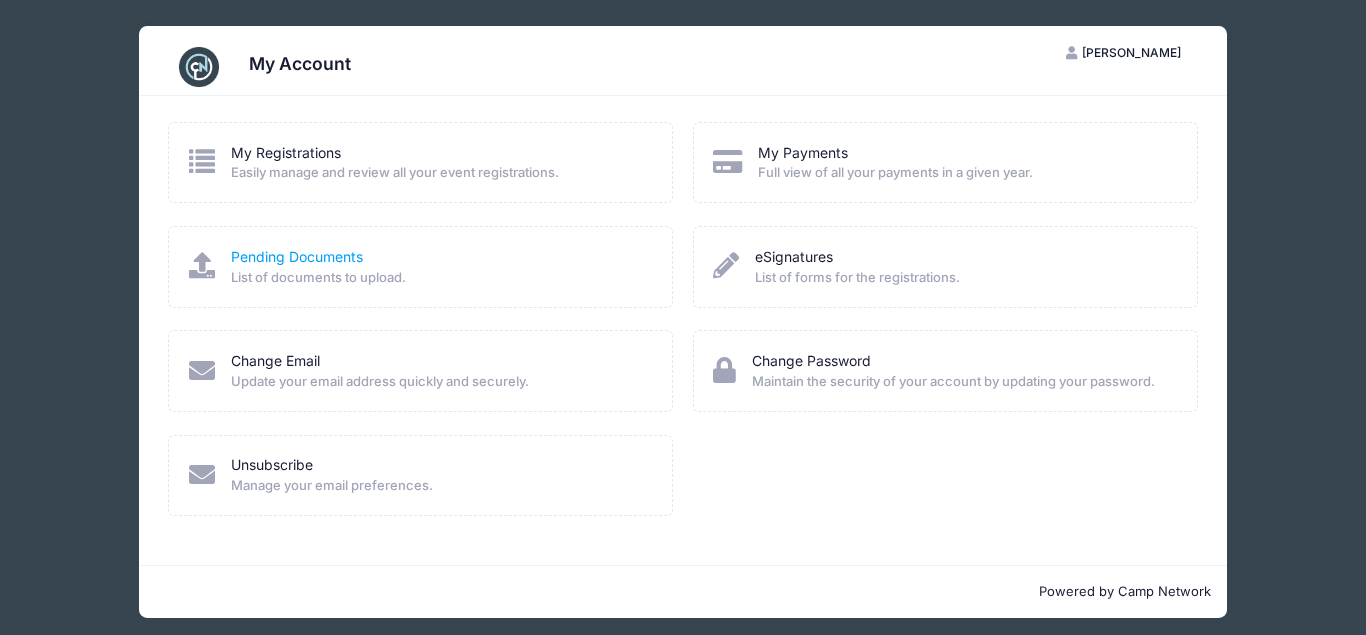 click on "Pending Documents" at bounding box center [297, 256] 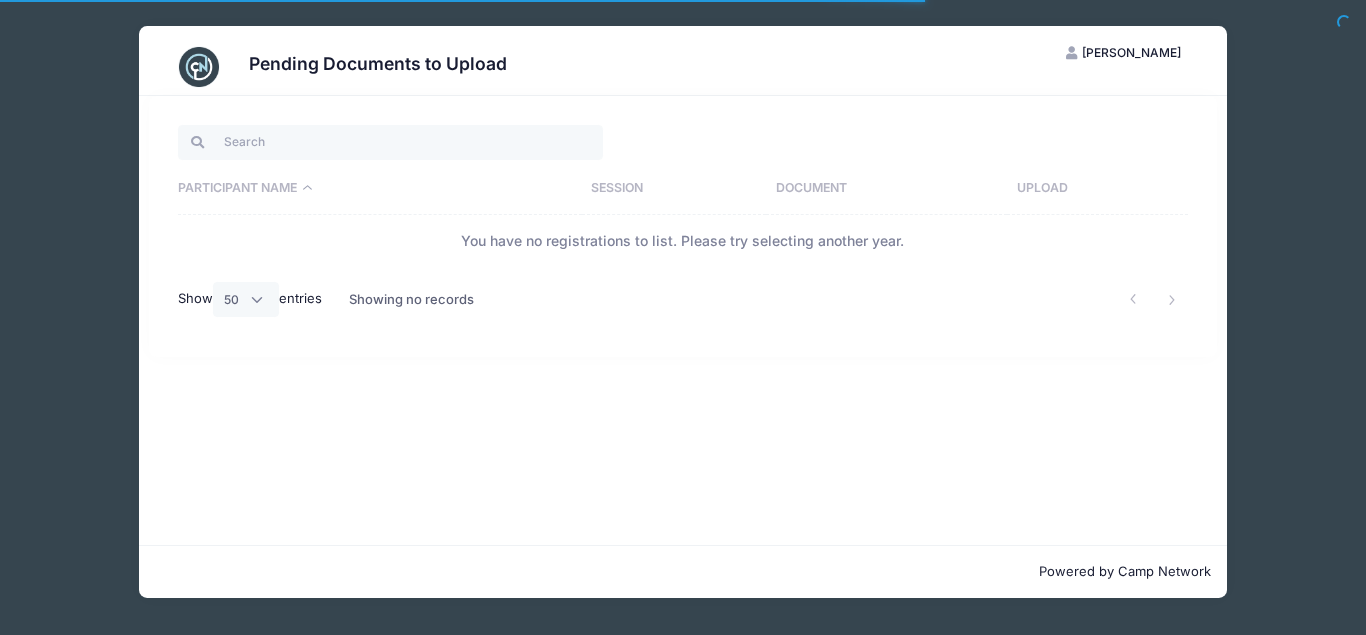 select on "50" 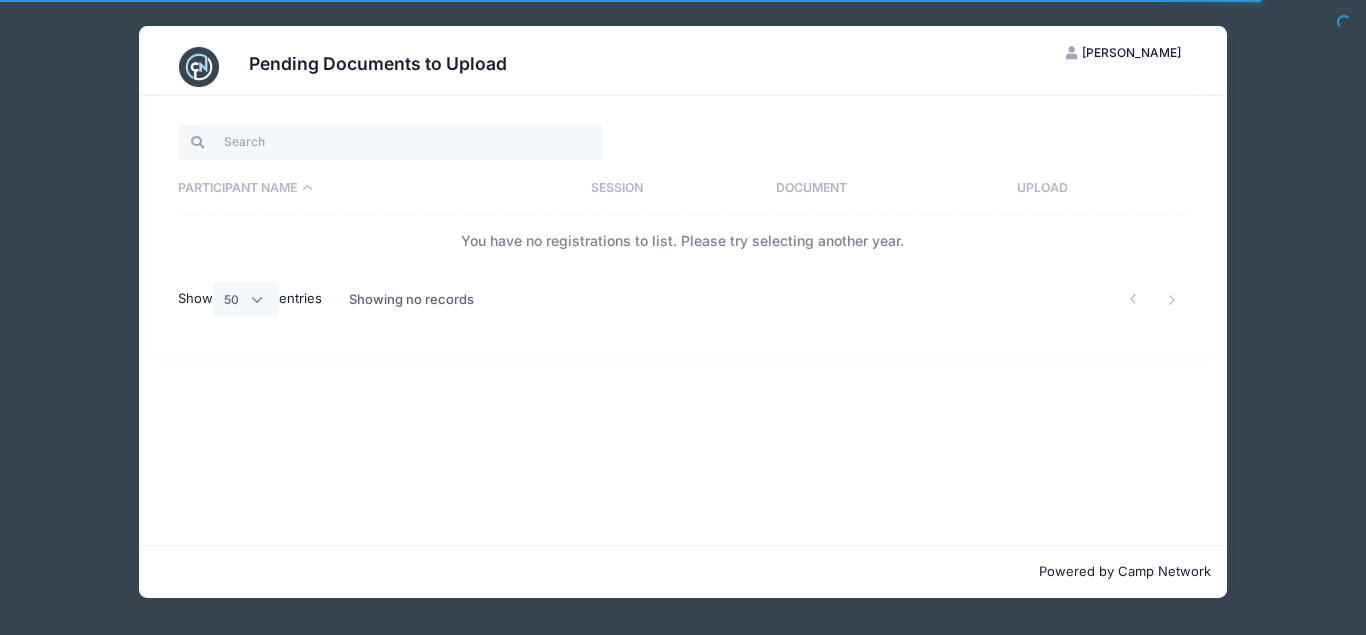 click on "Pending Documents to Upload
KH Kim Hoehle      My Account
Logout
Participant Name Session Document Upload
You have no registrations to list. Please try selecting another year.
Show  All 10 25 50  entries Showing no records" at bounding box center [683, 312] 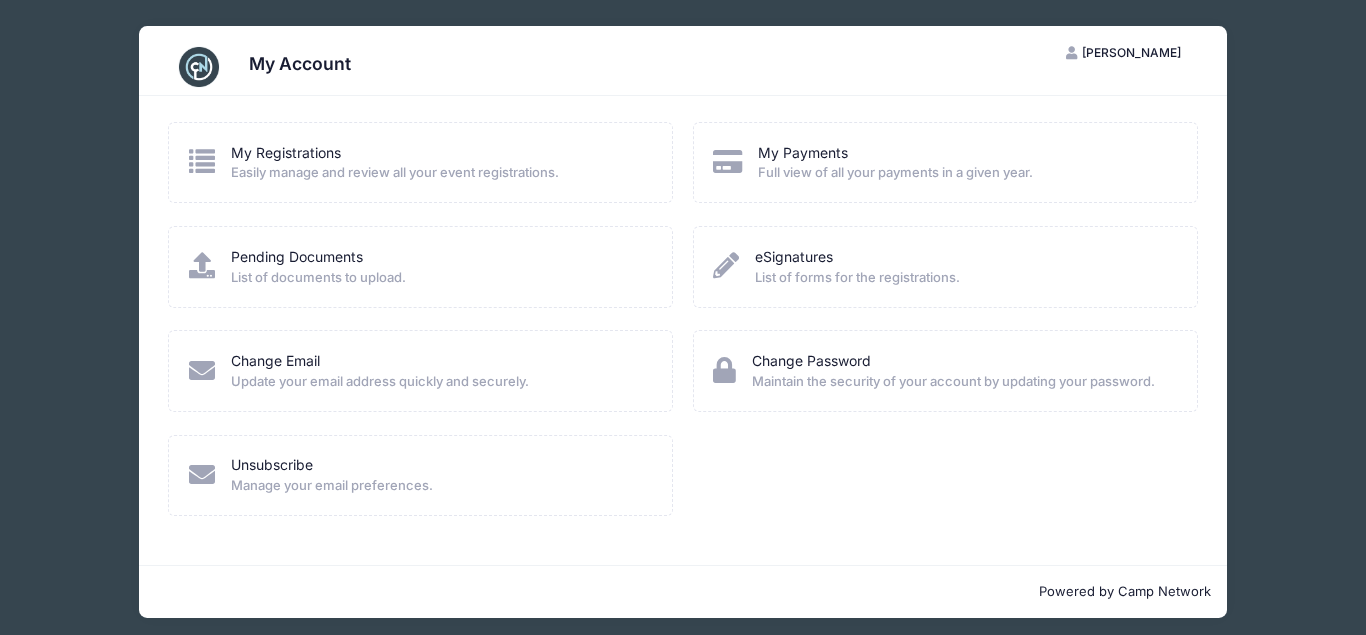 click on "My Registrations" at bounding box center [286, 152] 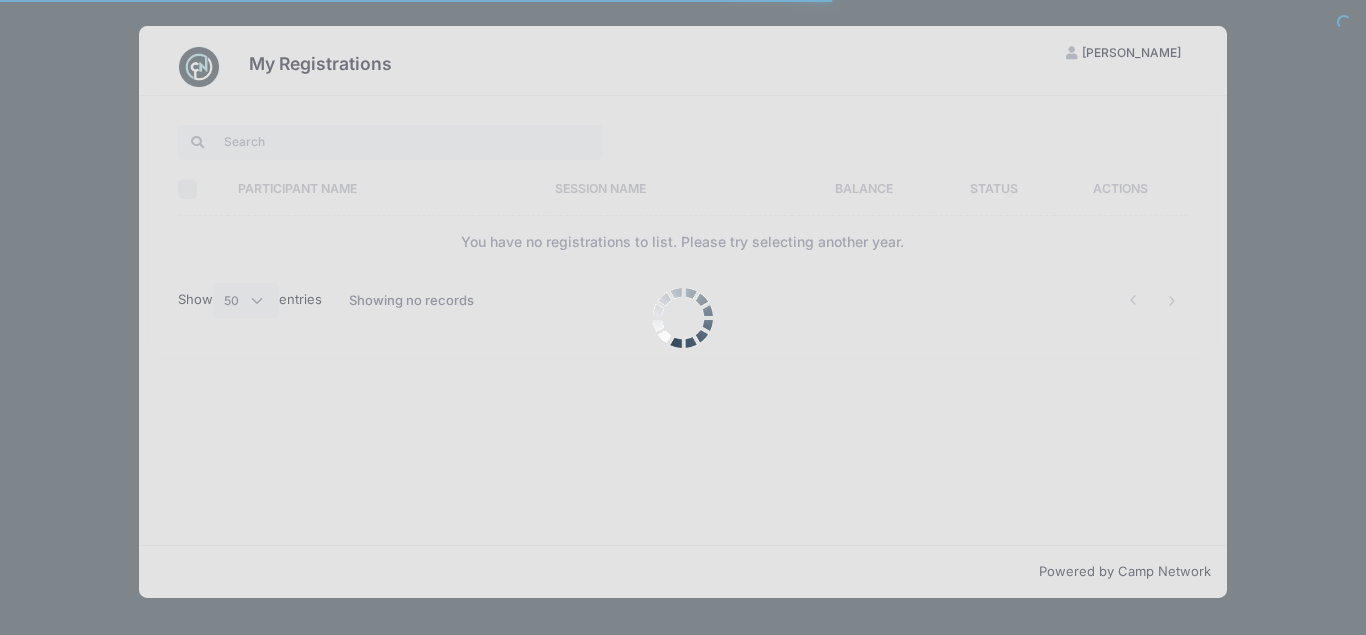 select on "50" 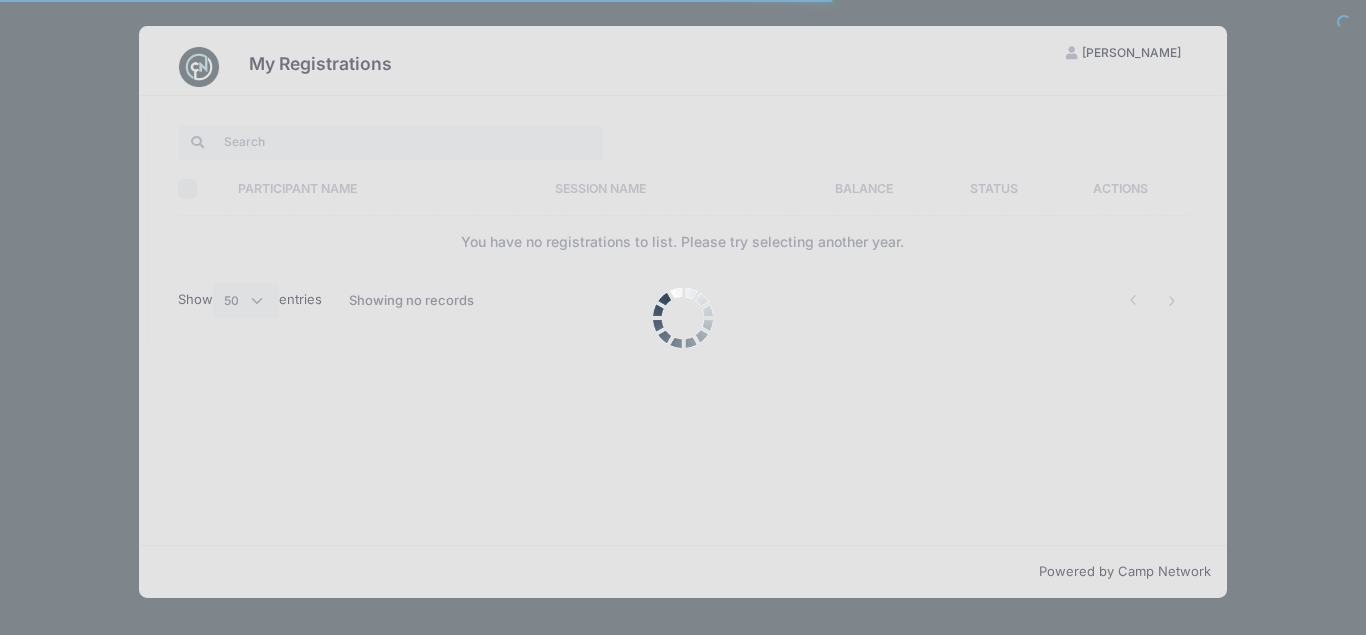 scroll, scrollTop: 0, scrollLeft: 0, axis: both 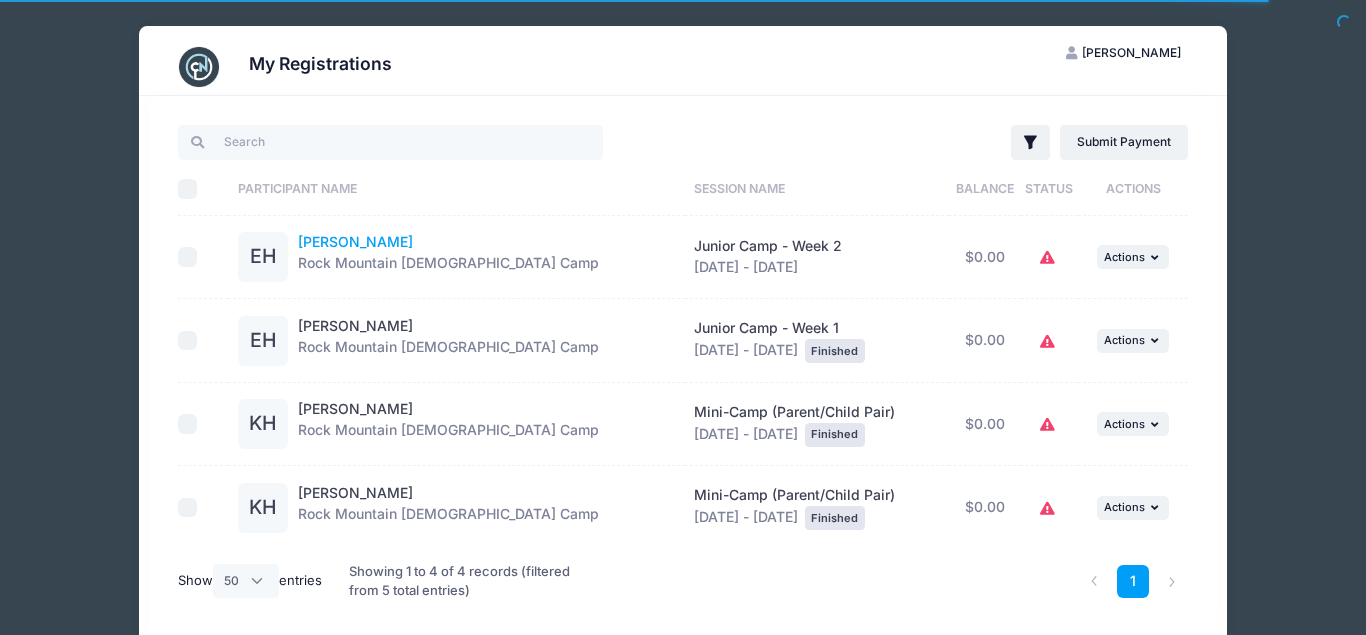 click on "Ezekiel Hoehle" at bounding box center (355, 241) 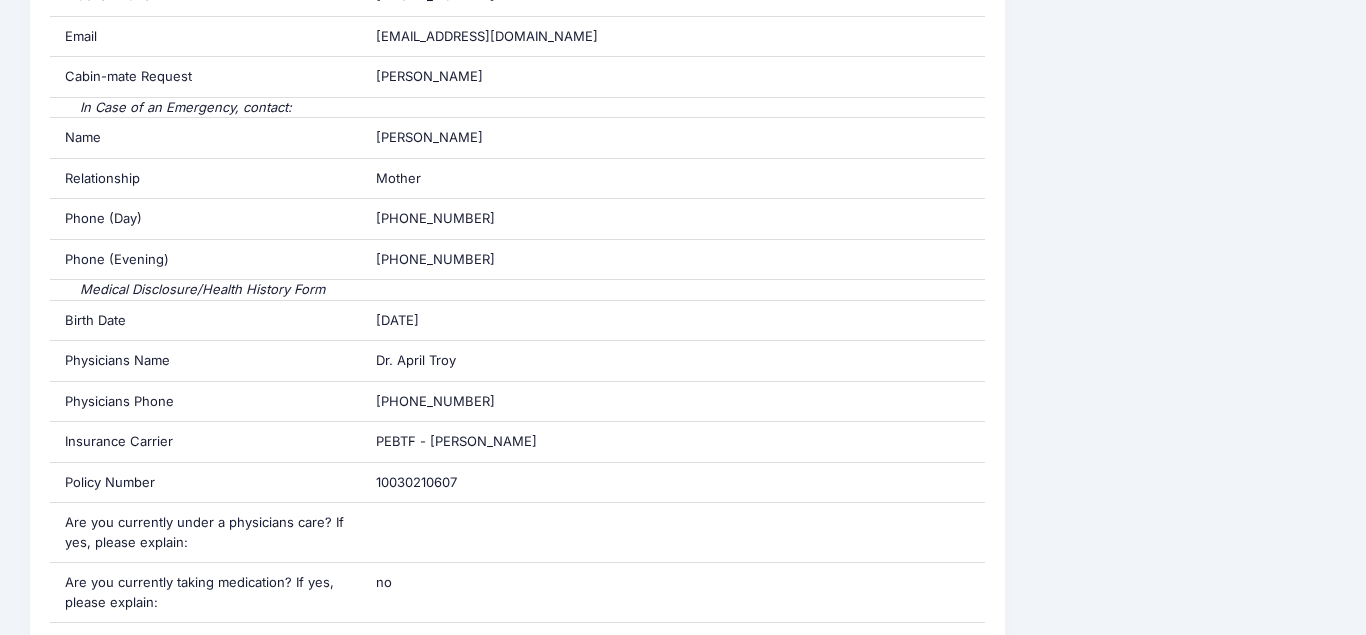 scroll, scrollTop: 931, scrollLeft: 0, axis: vertical 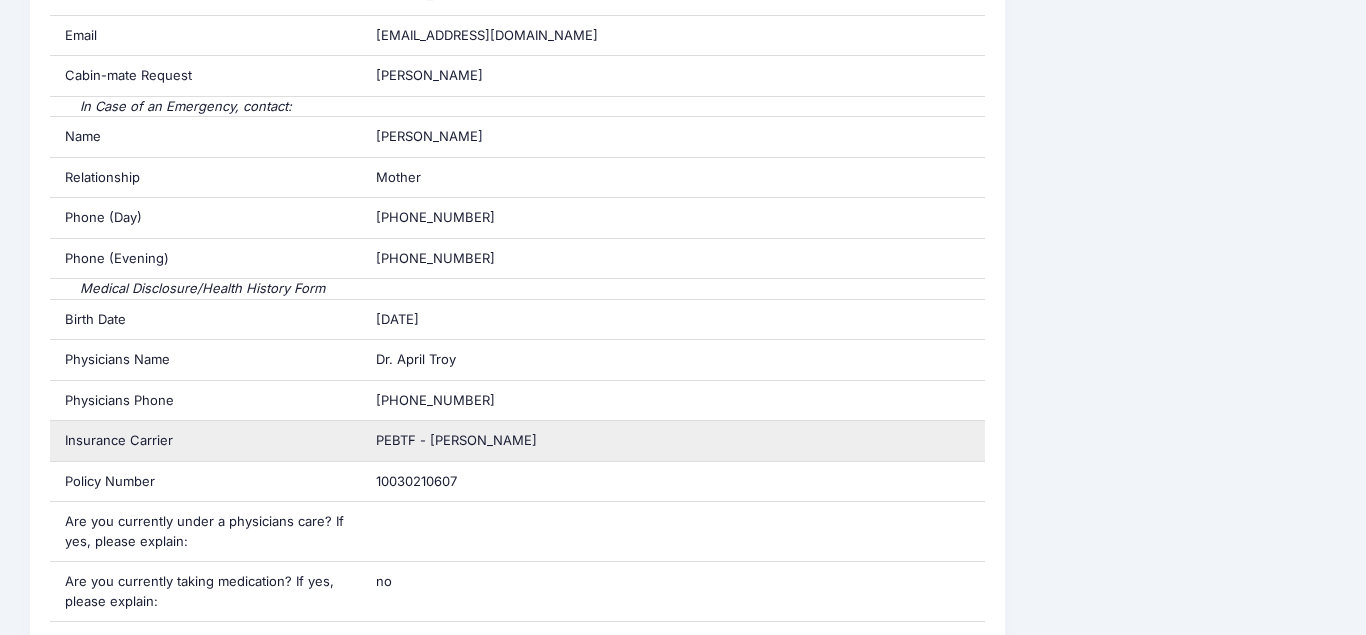 click on "PEBTF - [PERSON_NAME]" at bounding box center (456, 440) 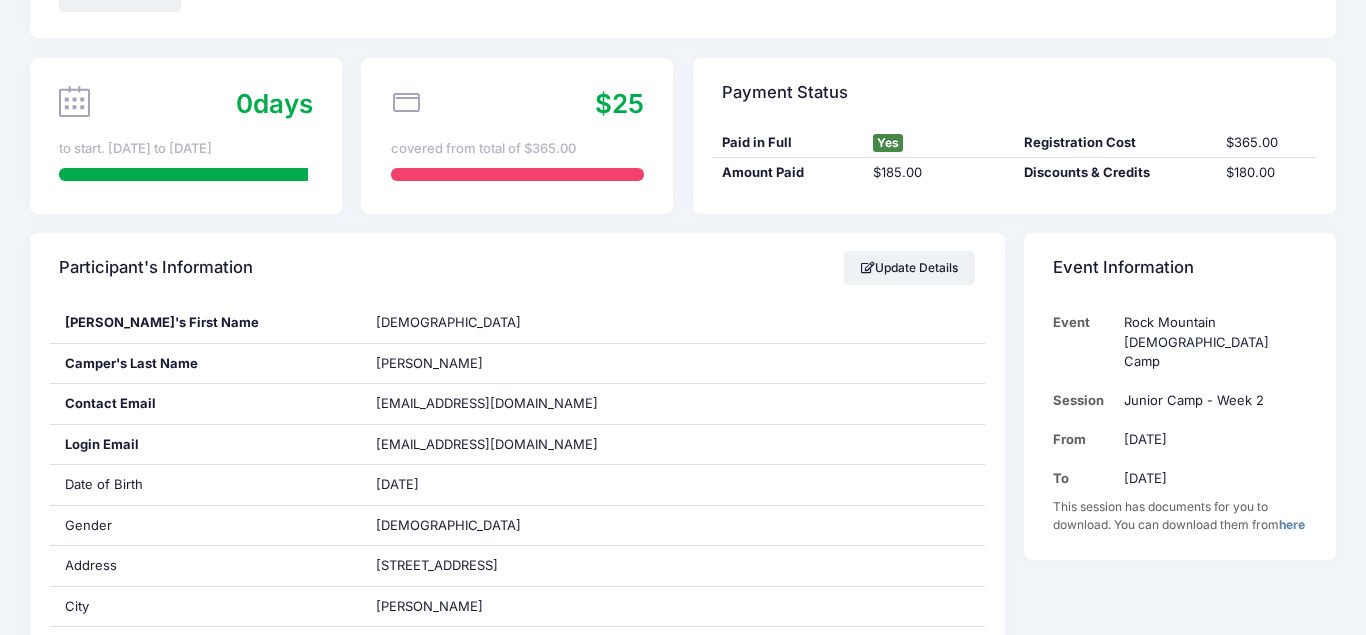 scroll, scrollTop: 116, scrollLeft: 0, axis: vertical 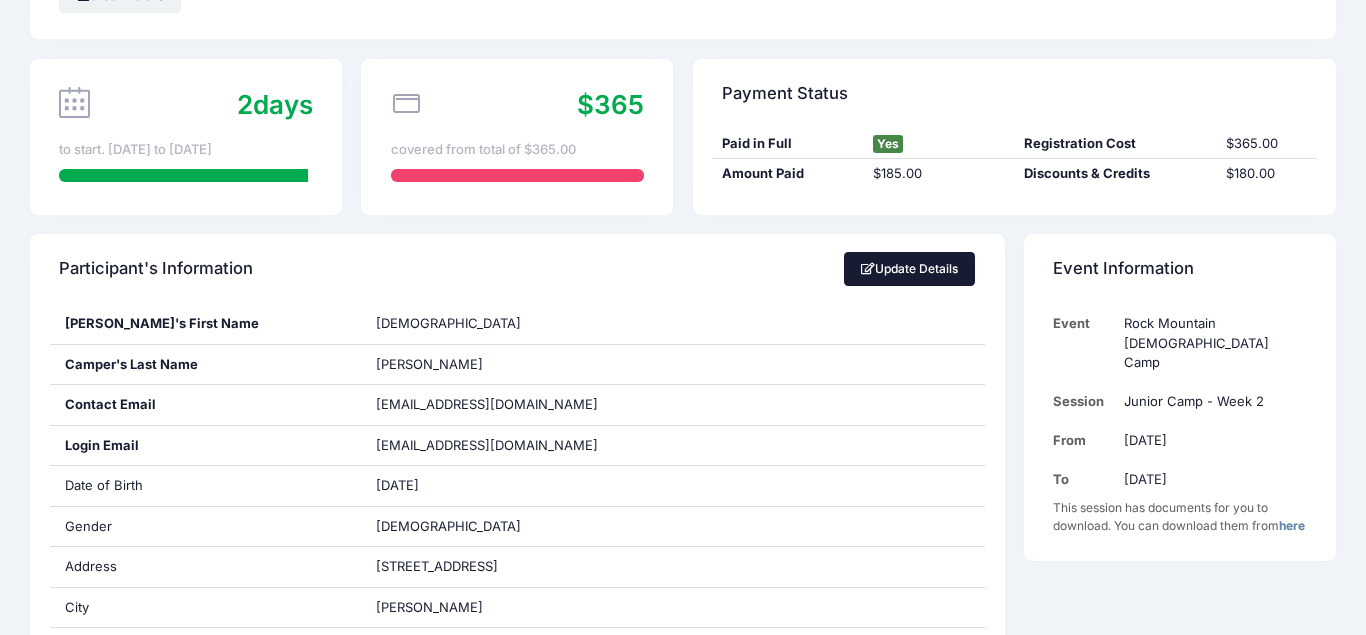 click on "Update Details" at bounding box center (910, 269) 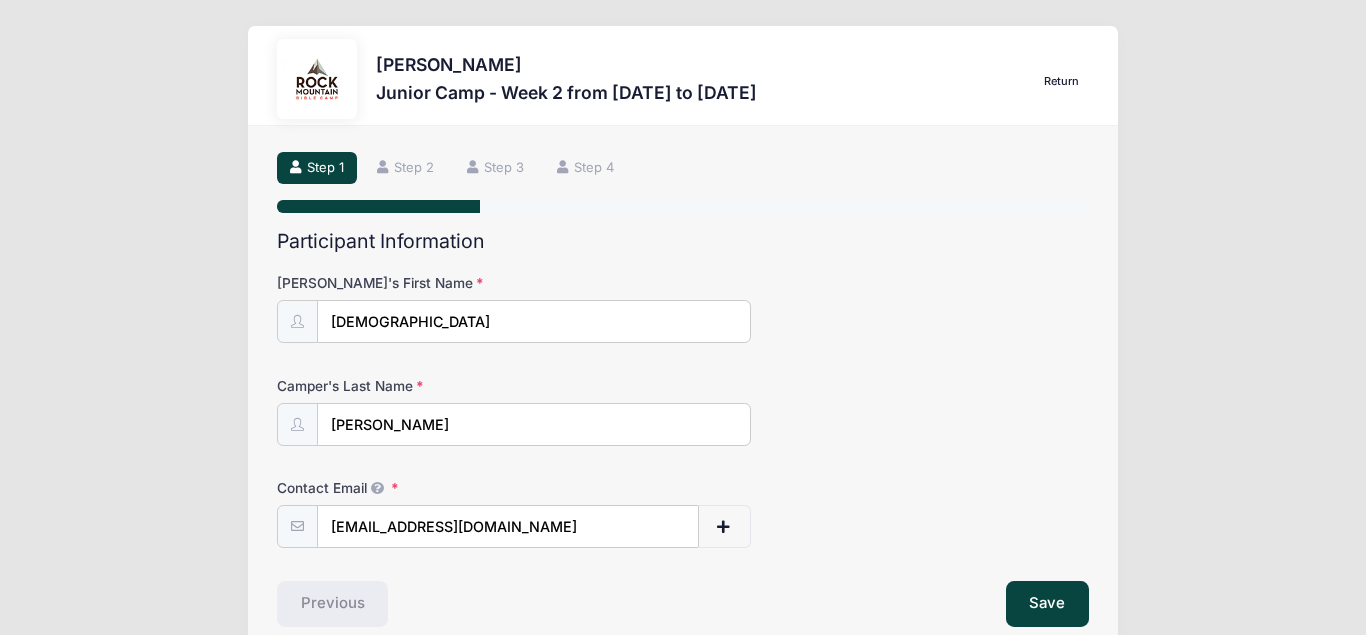 scroll, scrollTop: 96, scrollLeft: 0, axis: vertical 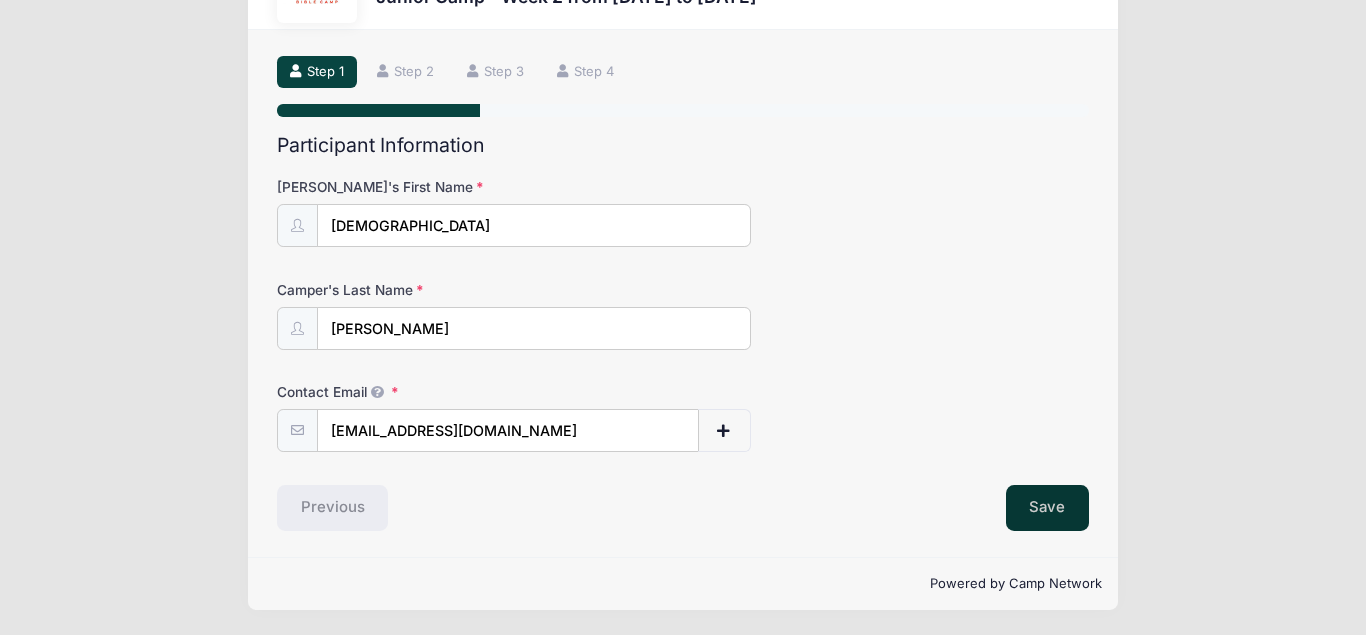 click on "Save" at bounding box center [1048, 508] 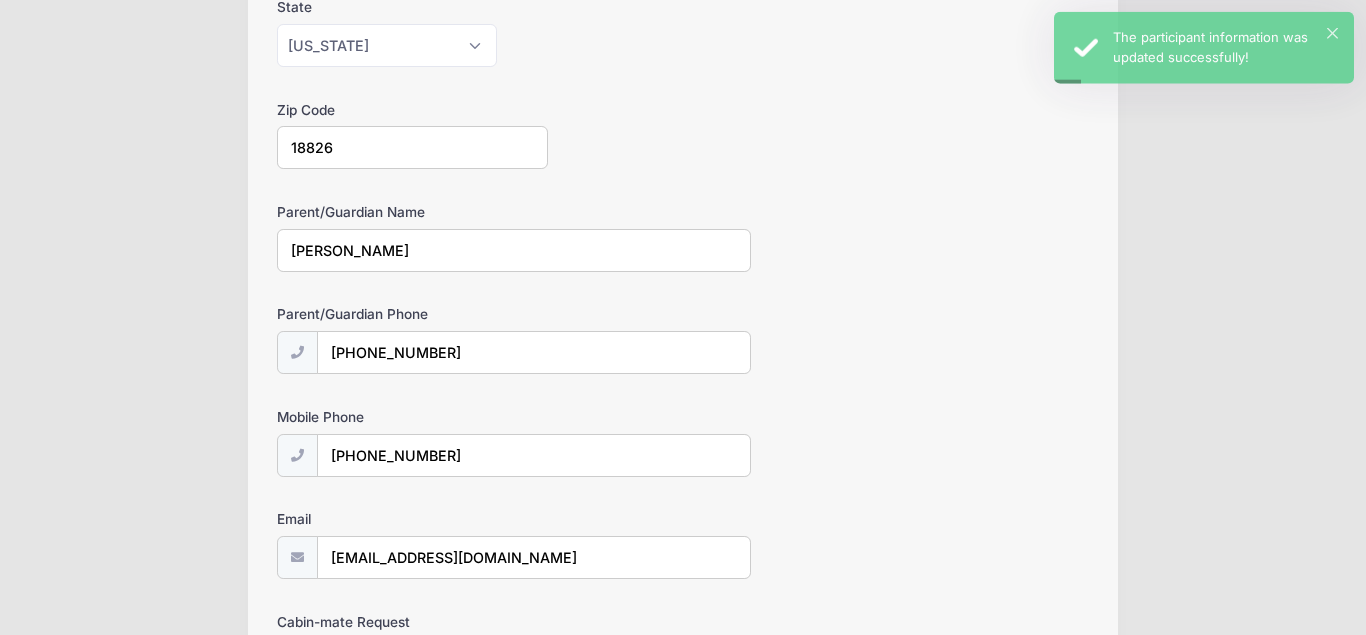 scroll, scrollTop: 915, scrollLeft: 0, axis: vertical 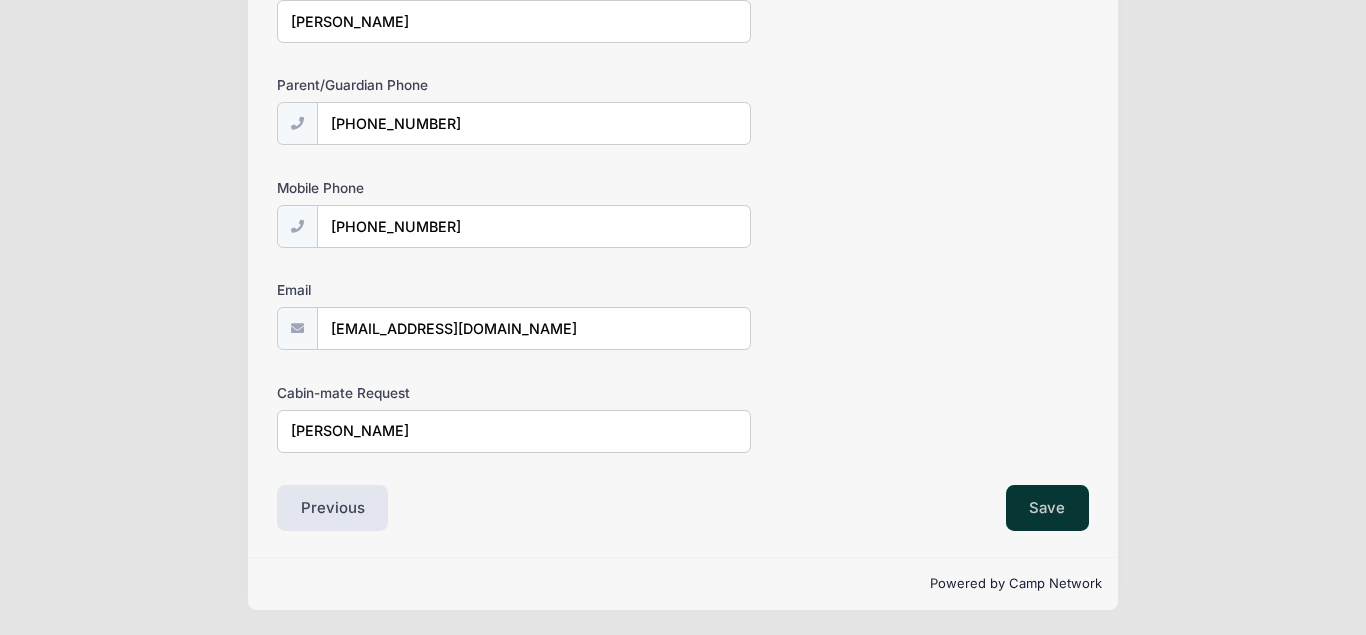 click on "Save" at bounding box center [1048, 508] 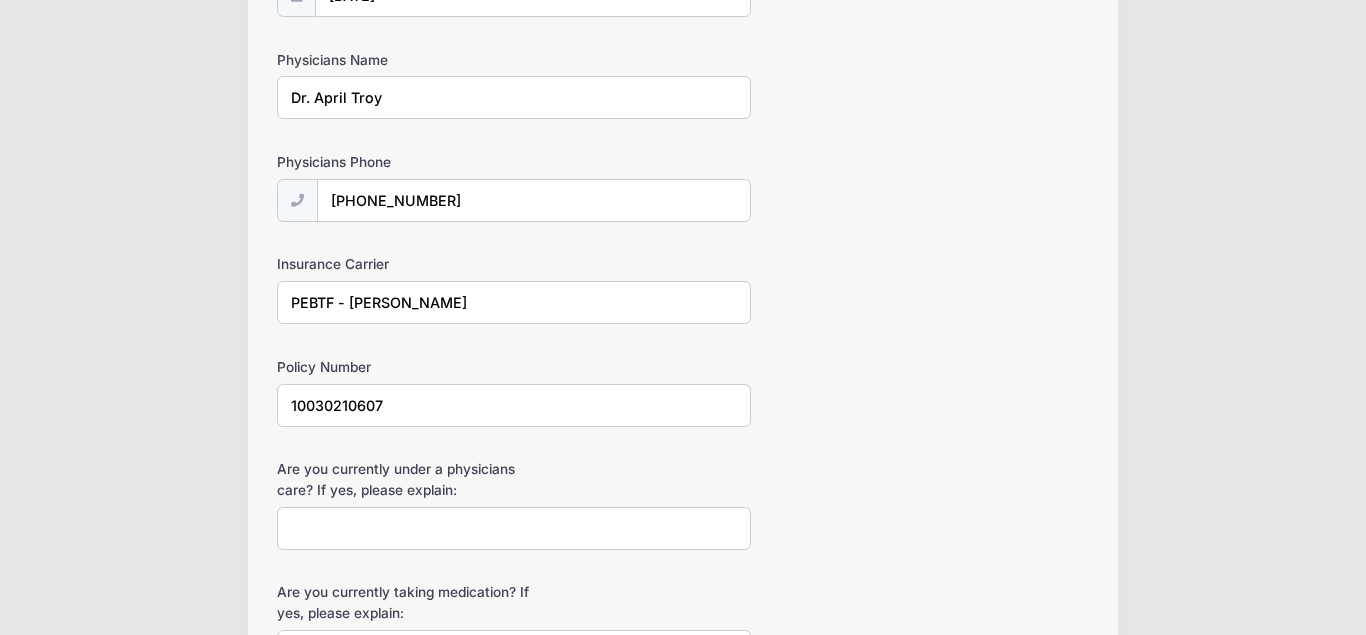 scroll, scrollTop: 859, scrollLeft: 0, axis: vertical 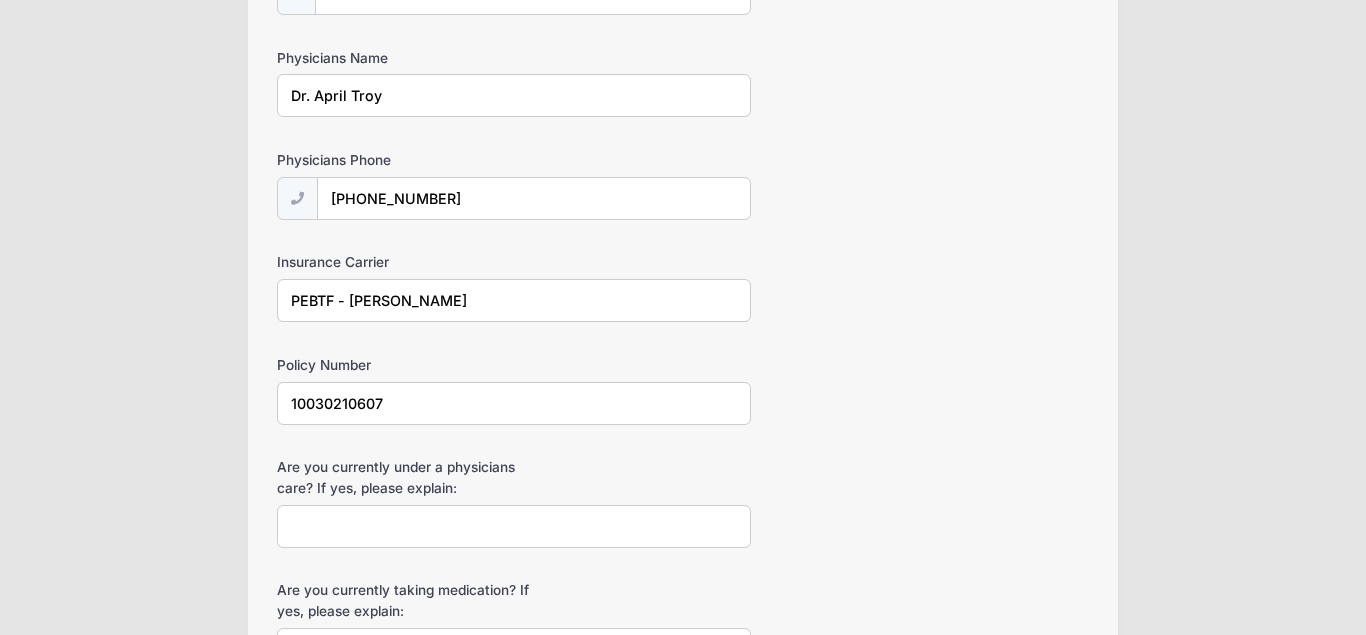 drag, startPoint x: 468, startPoint y: 296, endPoint x: 185, endPoint y: 257, distance: 285.67465 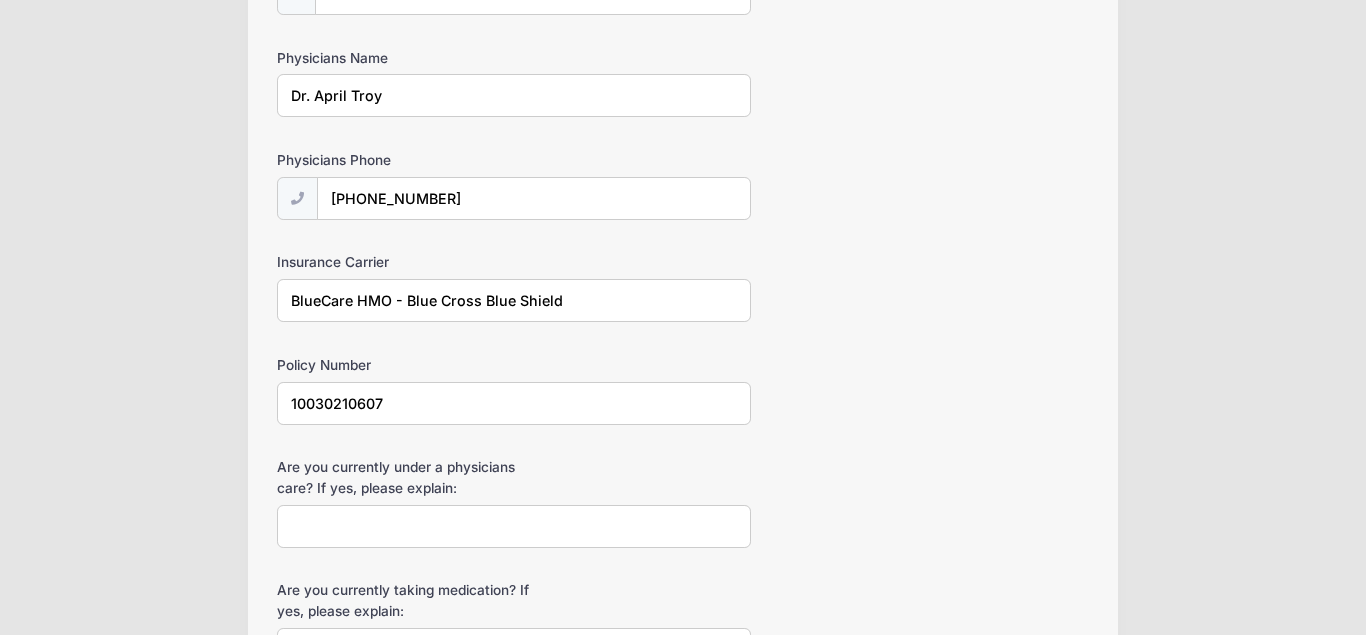 type on "BlueCare HMO - Blue Cross Blue Shield" 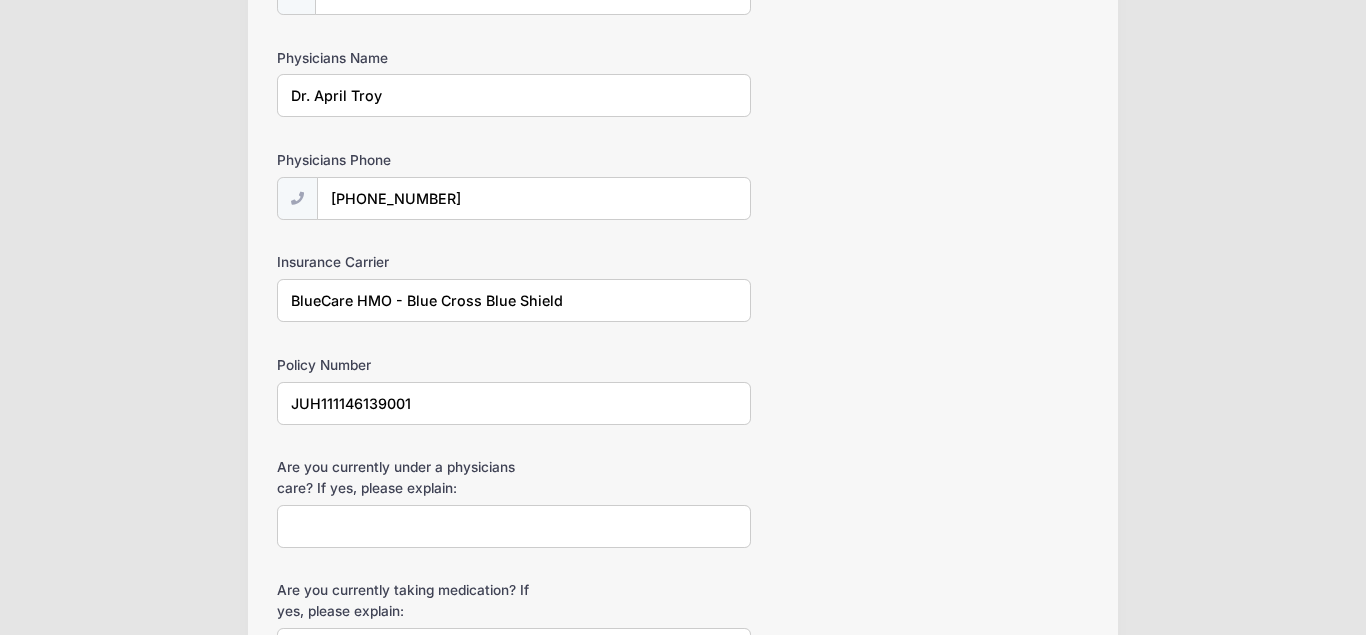 type on "JUH111146139001" 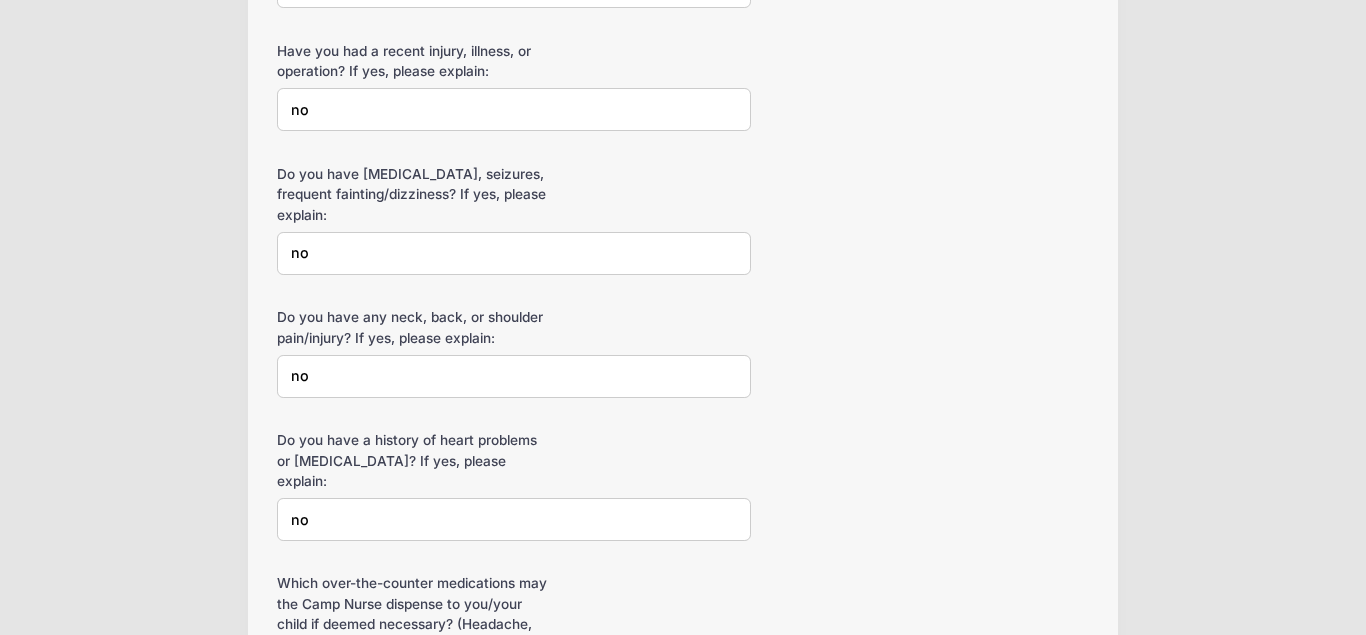 scroll, scrollTop: 2203, scrollLeft: 0, axis: vertical 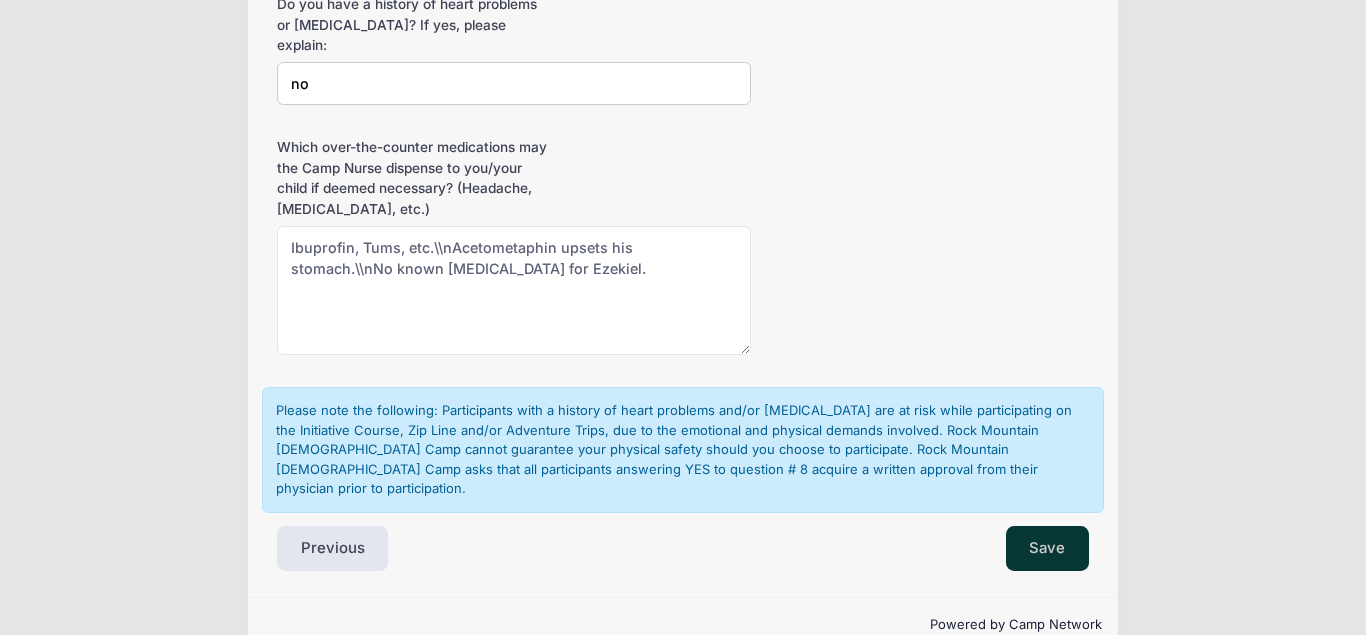 type on "no" 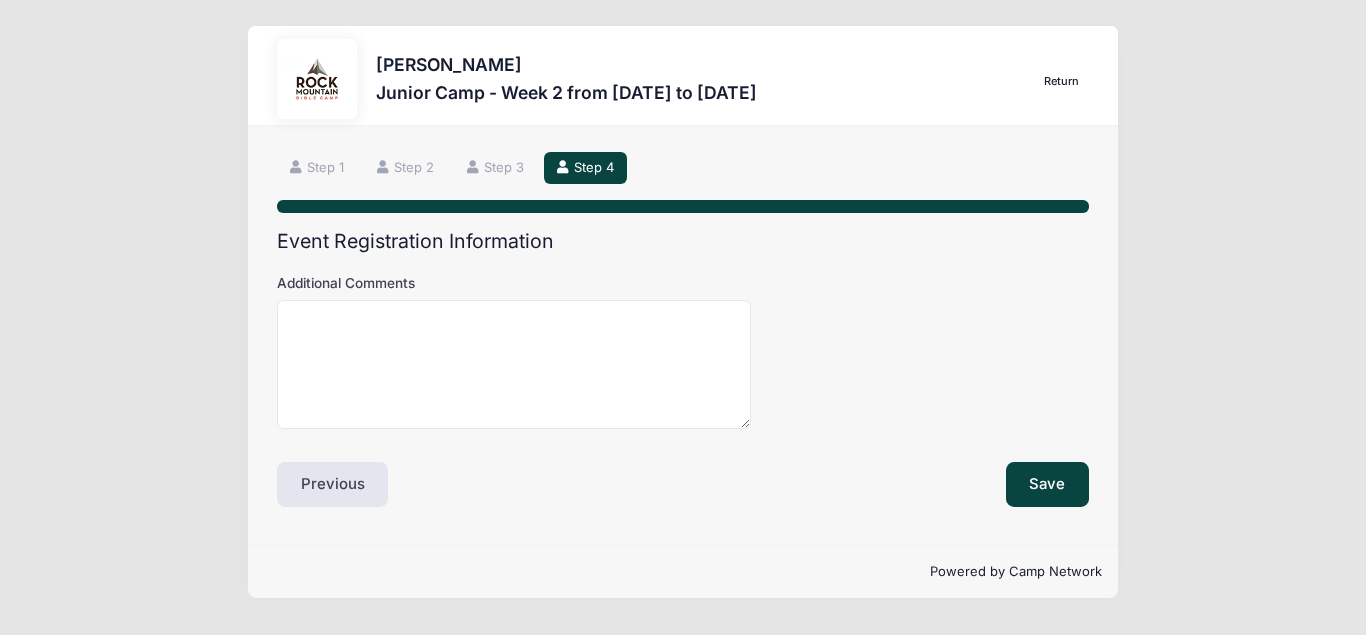 scroll, scrollTop: 0, scrollLeft: 0, axis: both 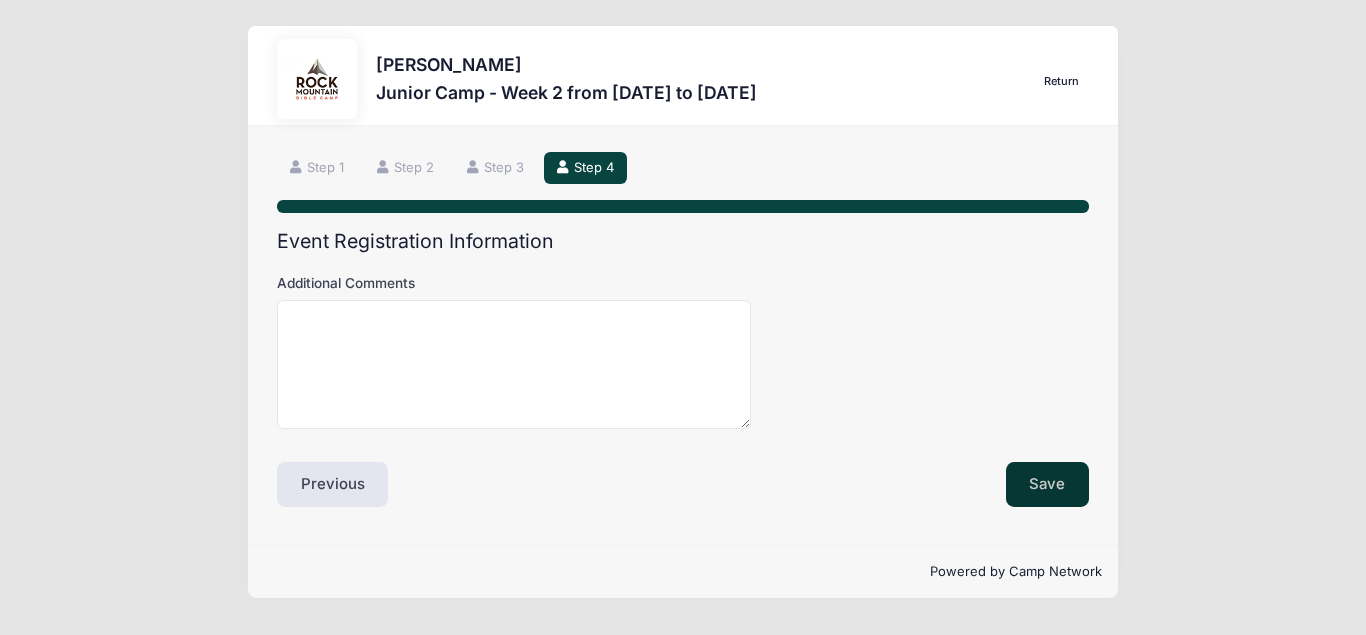 click on "Save" at bounding box center (1048, 485) 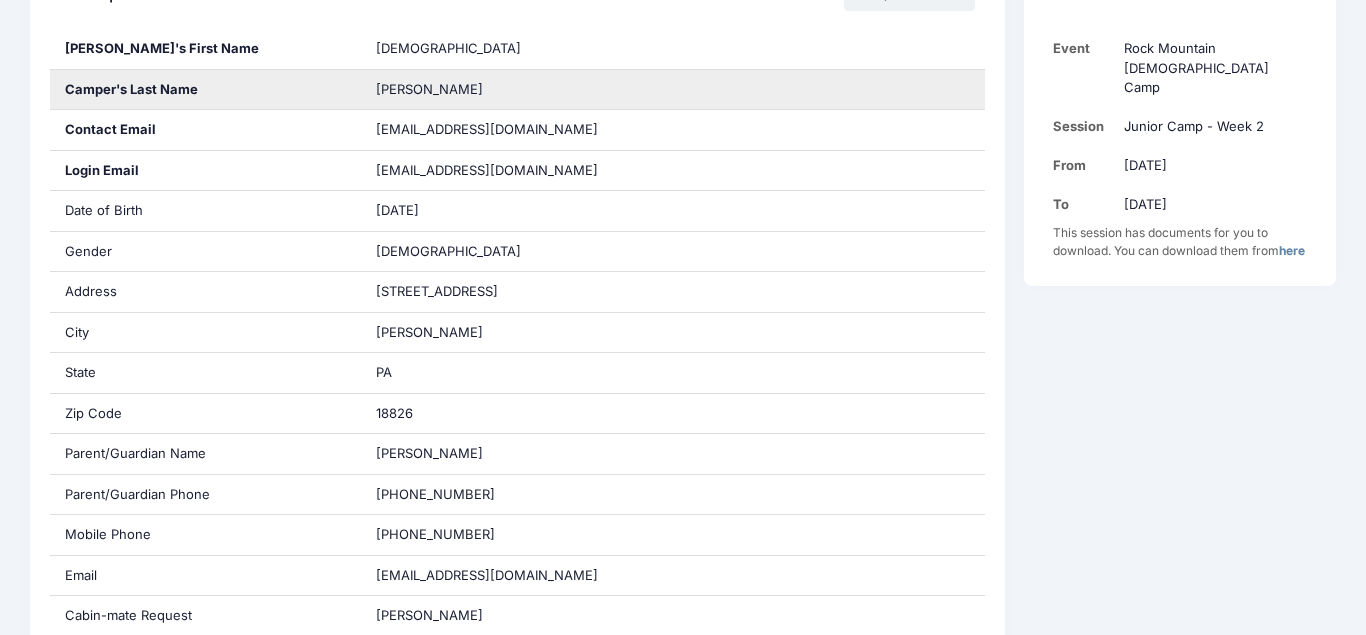 scroll, scrollTop: 0, scrollLeft: 0, axis: both 